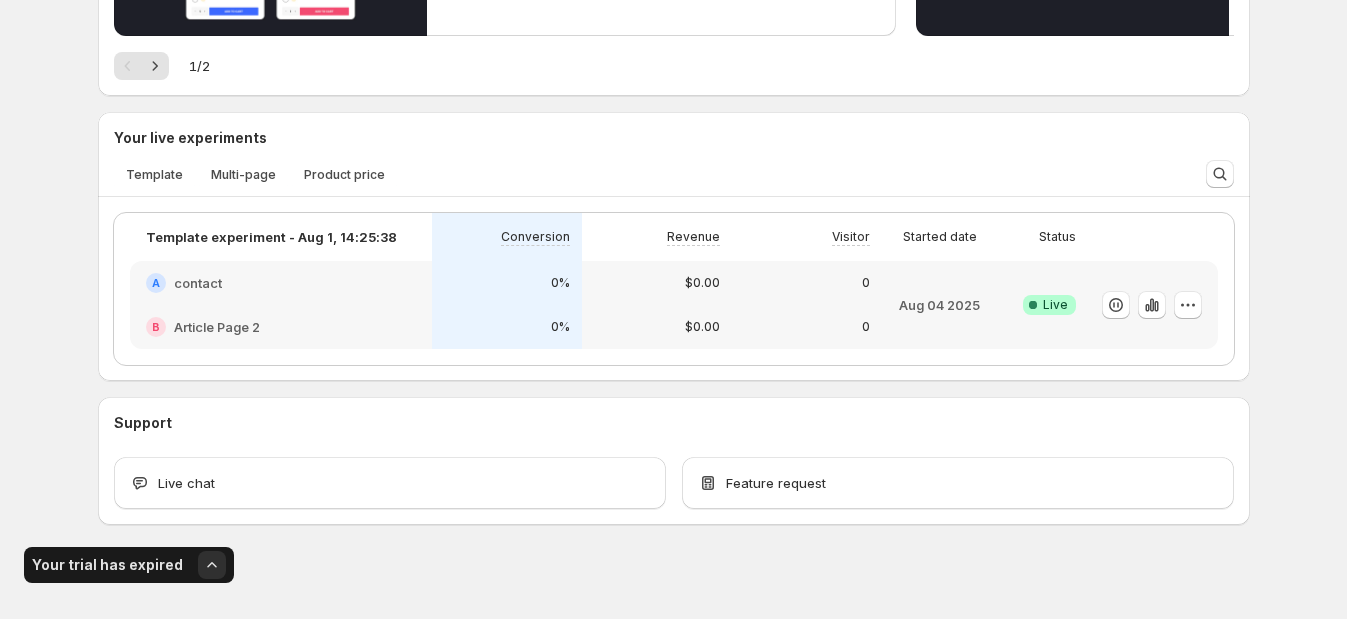 scroll, scrollTop: 509, scrollLeft: 0, axis: vertical 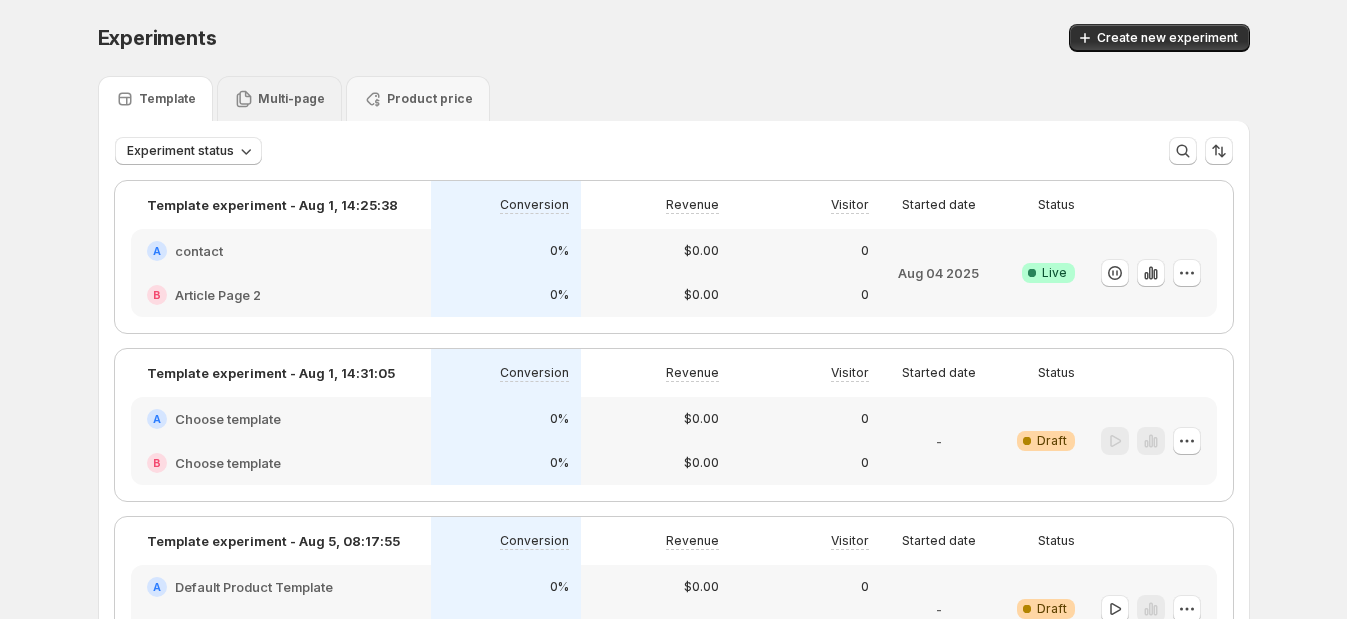 click on "Multi-page" at bounding box center [279, 98] 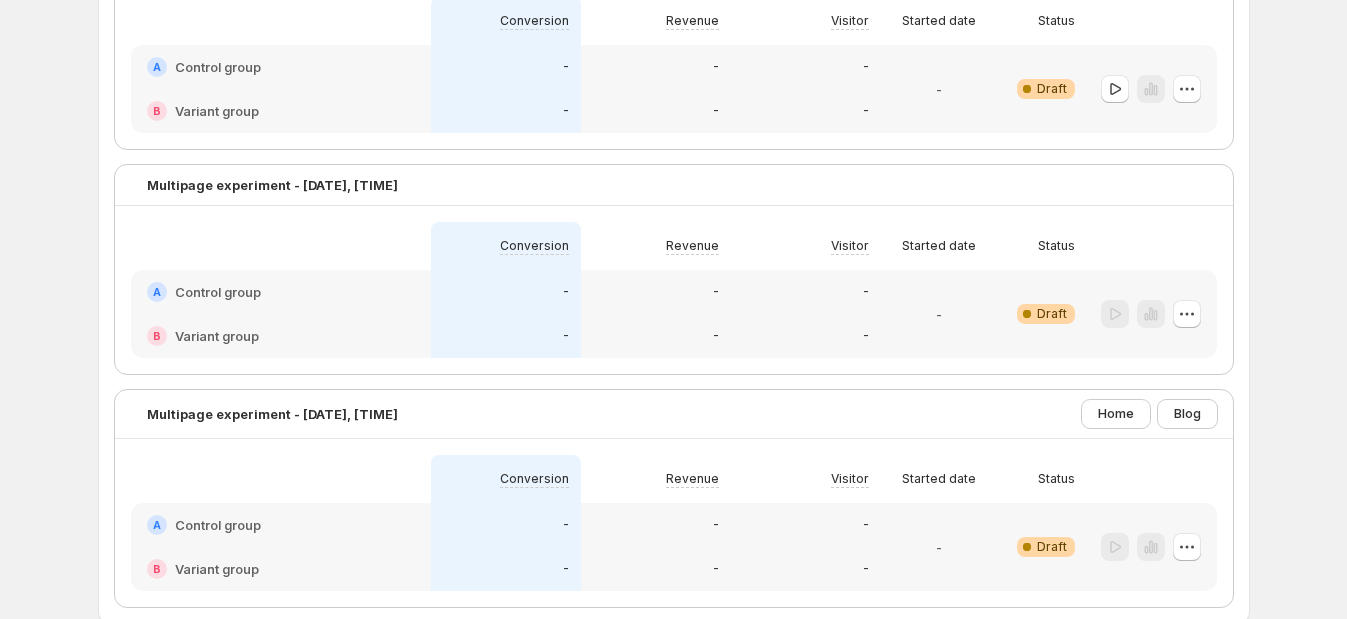 scroll, scrollTop: 360, scrollLeft: 0, axis: vertical 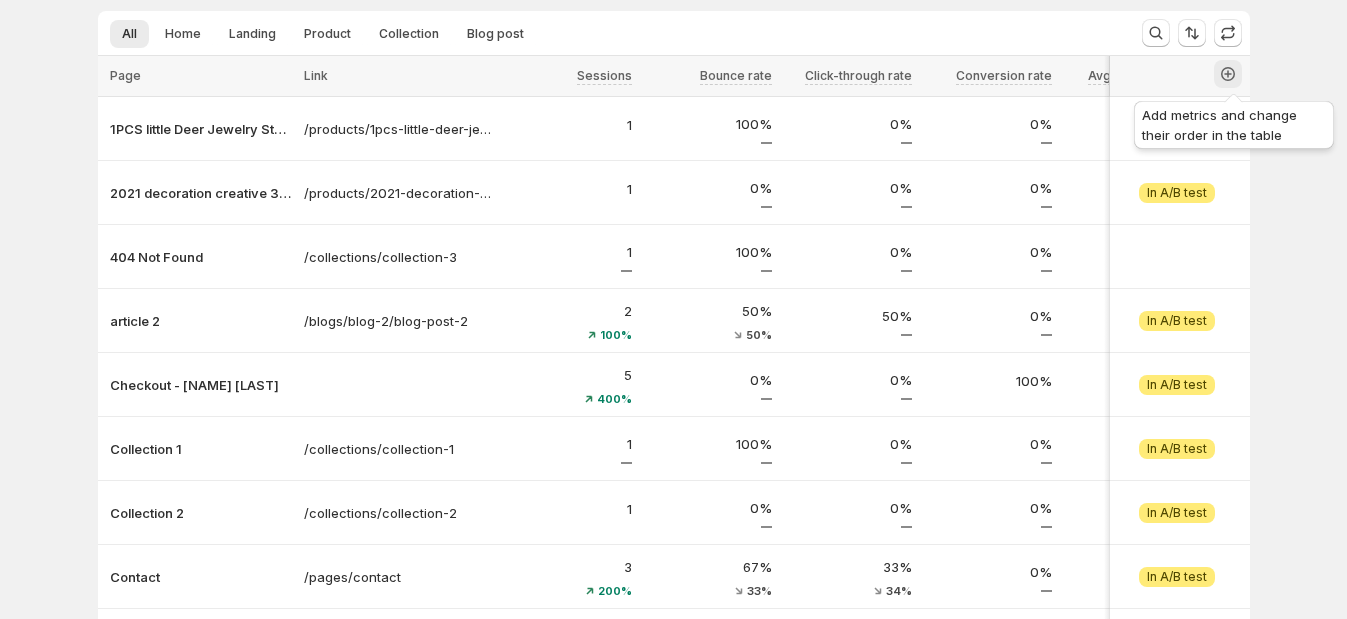 click 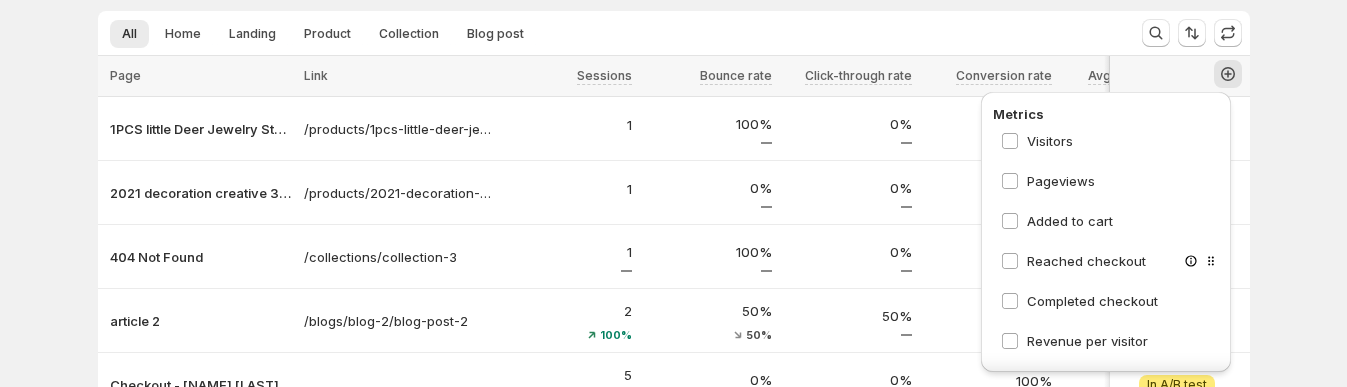 scroll, scrollTop: 309, scrollLeft: 0, axis: vertical 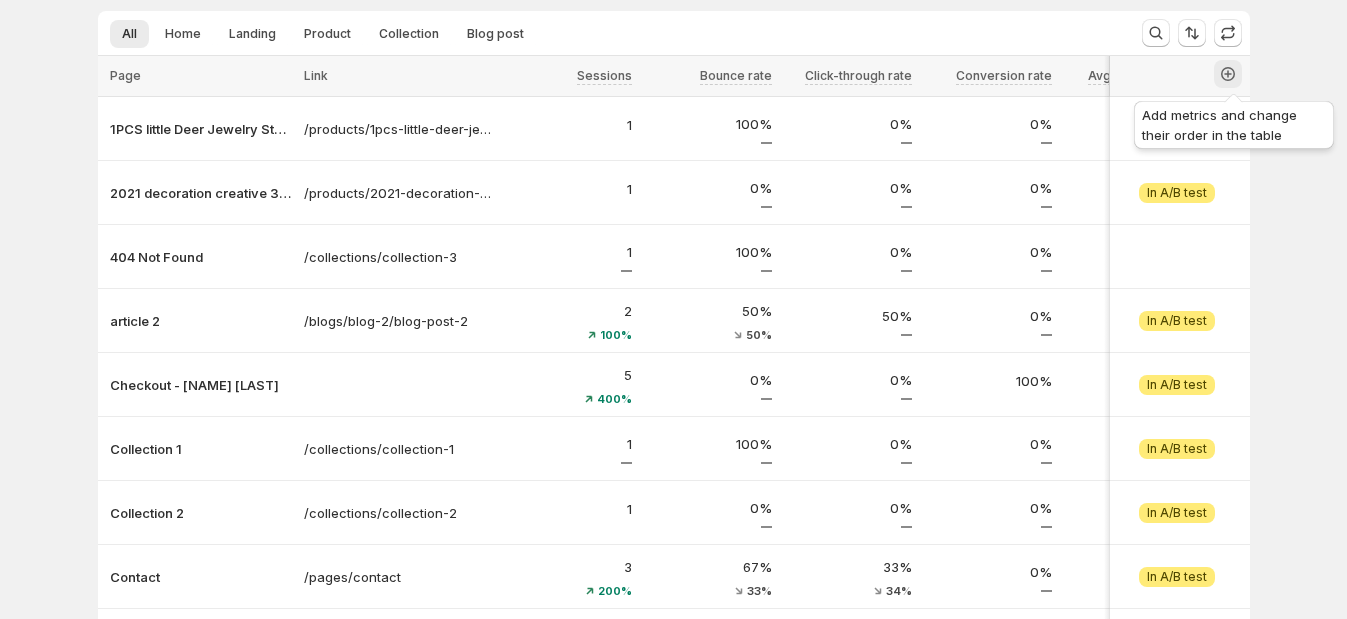 click 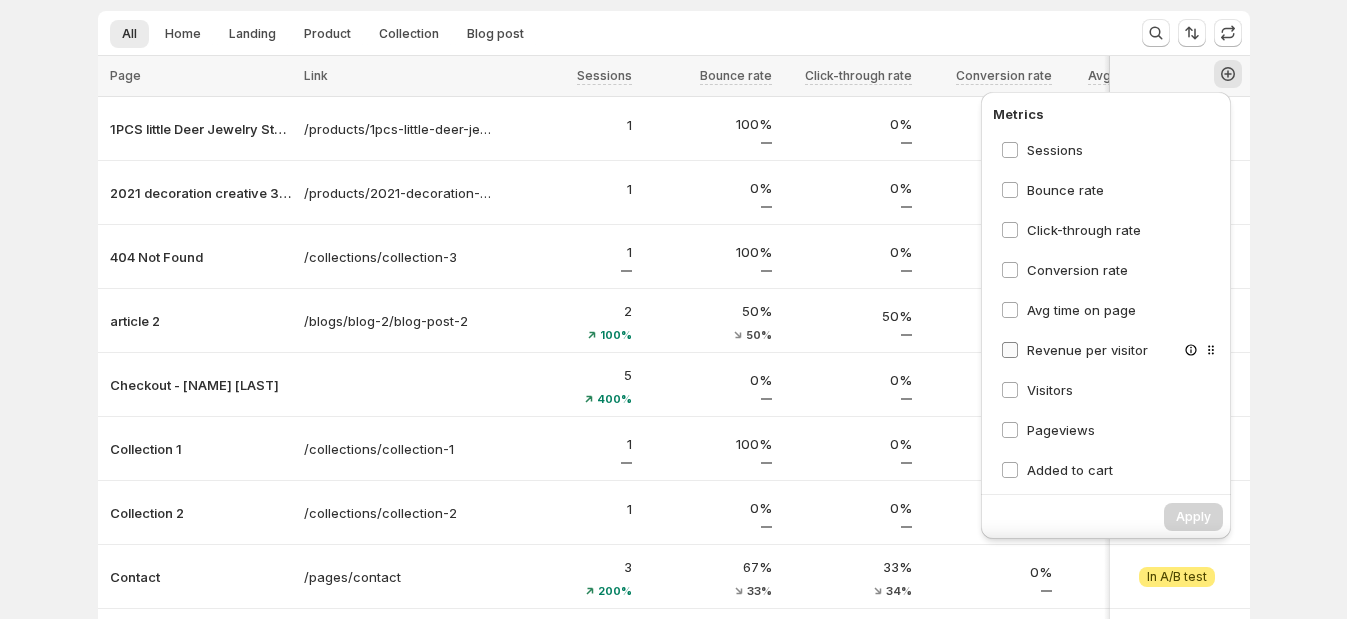click on "Revenue per visitor" at bounding box center (1074, 350) 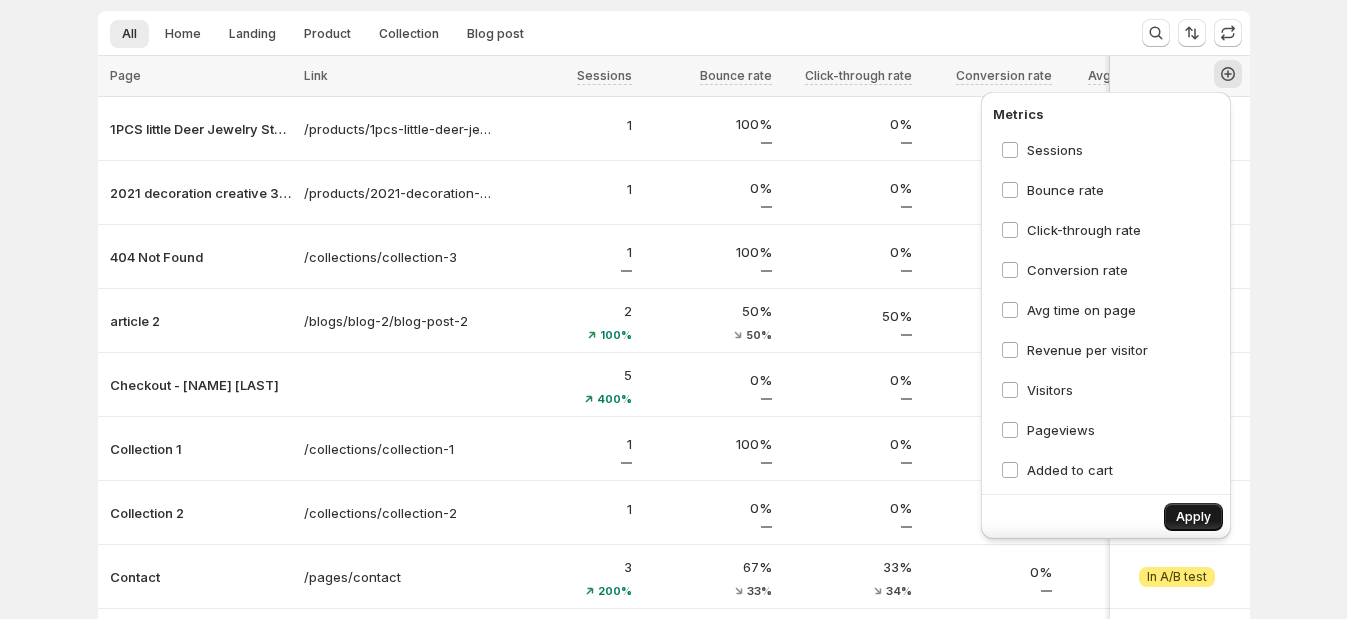 click on "Apply" at bounding box center [1193, 517] 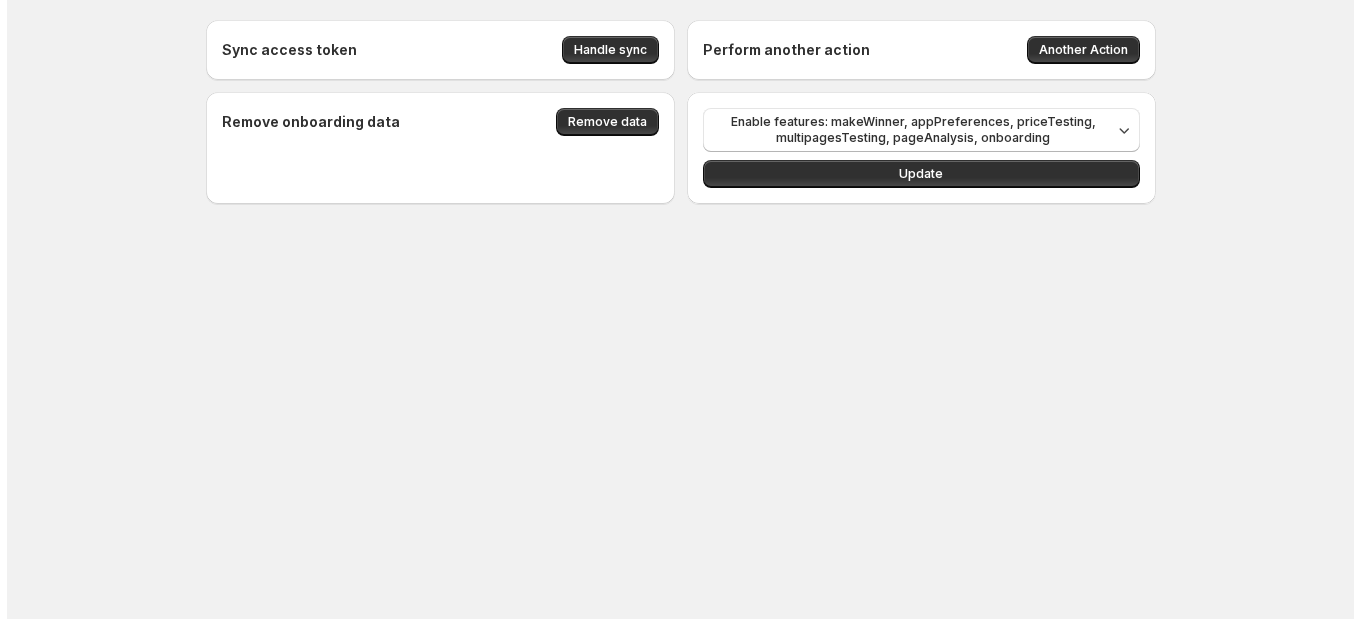 scroll, scrollTop: 0, scrollLeft: 0, axis: both 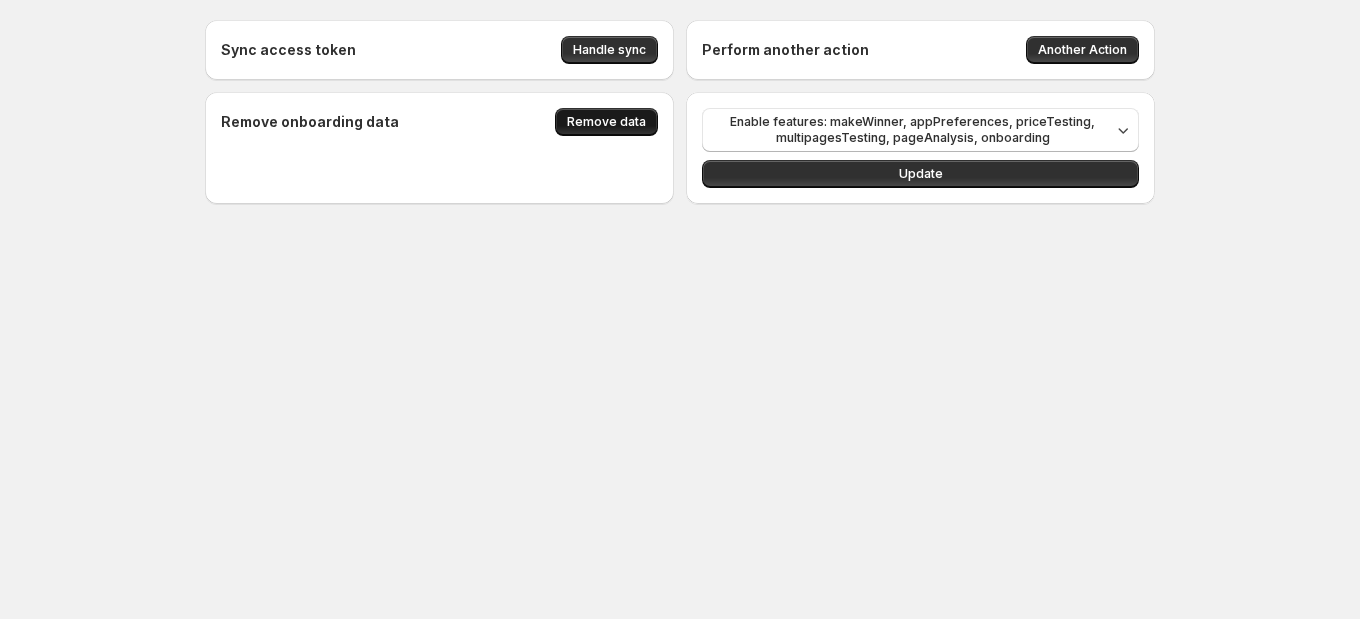 click on "Remove data" at bounding box center (606, 122) 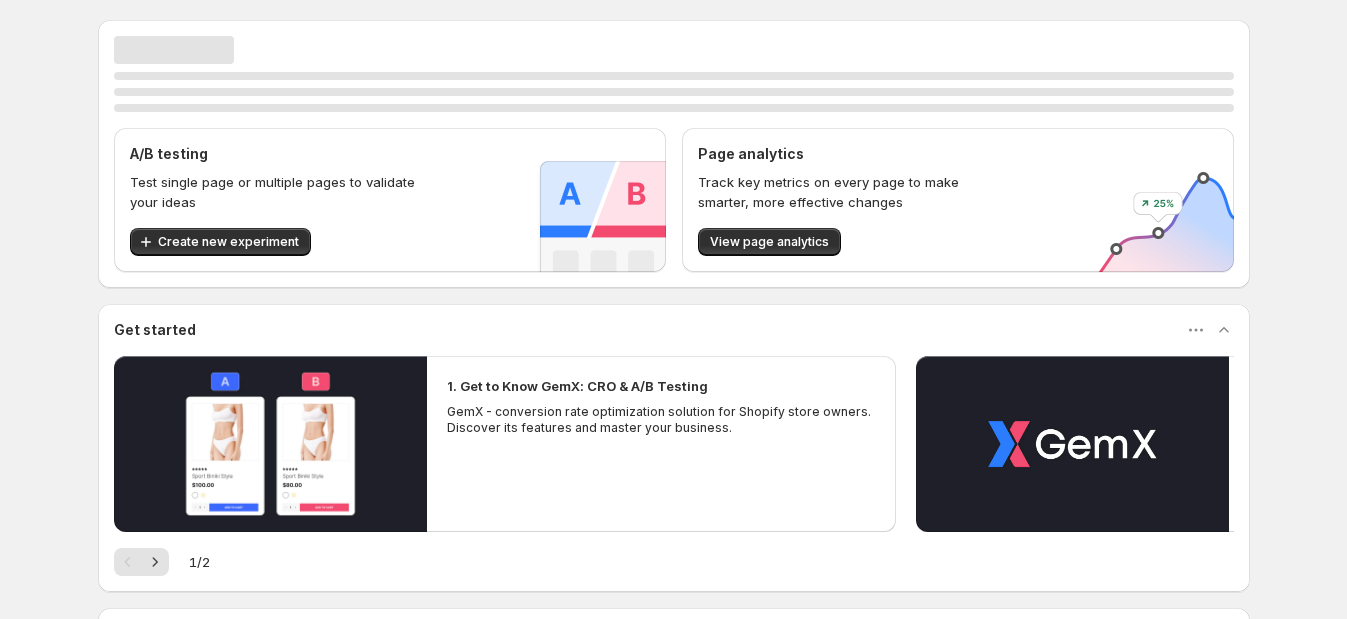 scroll, scrollTop: 0, scrollLeft: 0, axis: both 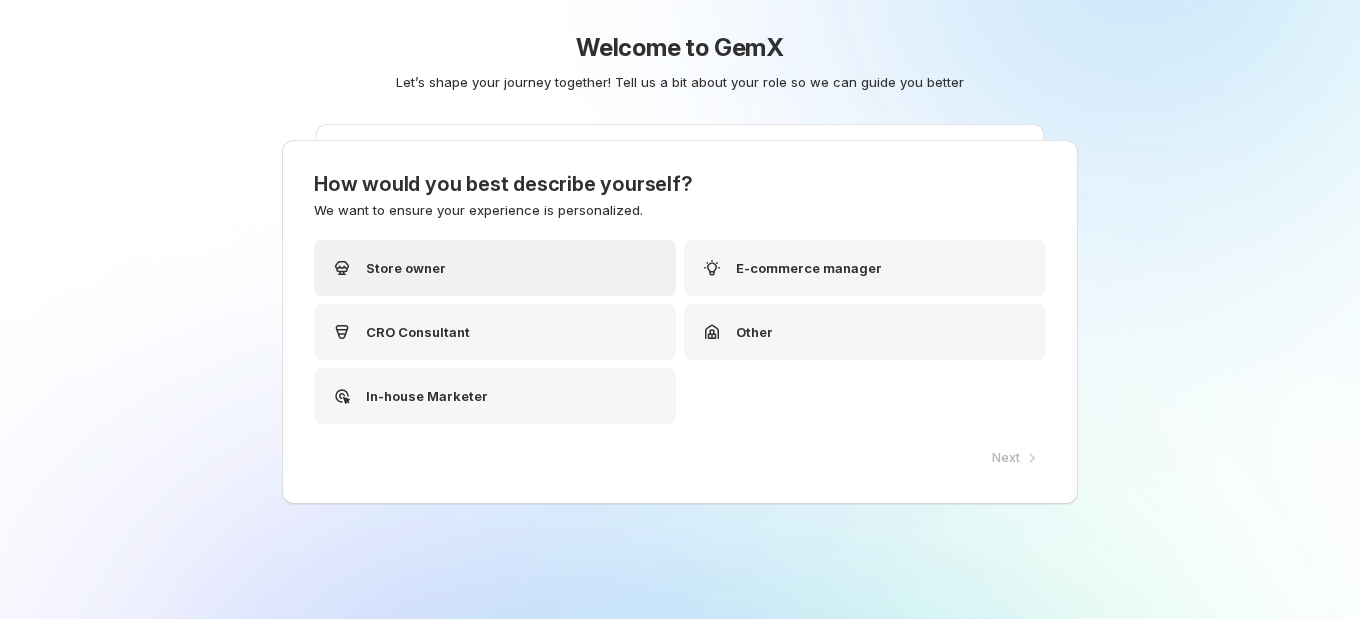 click on "Store owner" at bounding box center (495, 268) 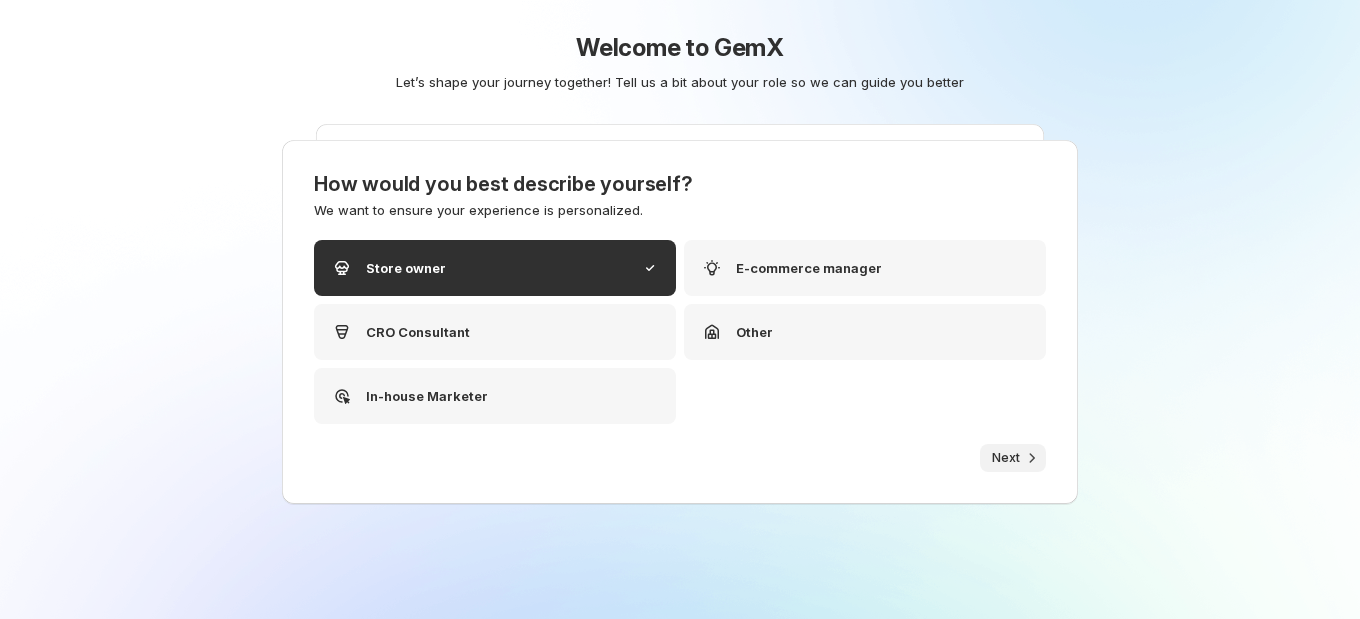 click on "Next" at bounding box center [1013, 458] 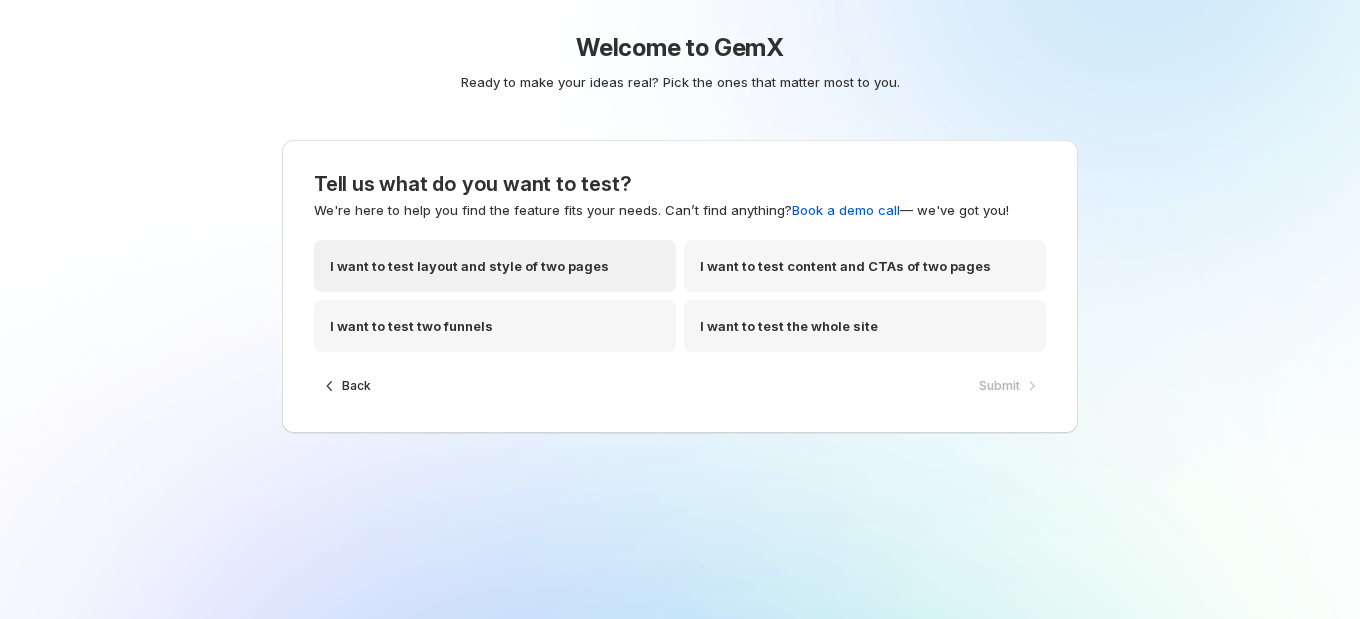 click on "I want to test layout and style of two pages" at bounding box center [469, 266] 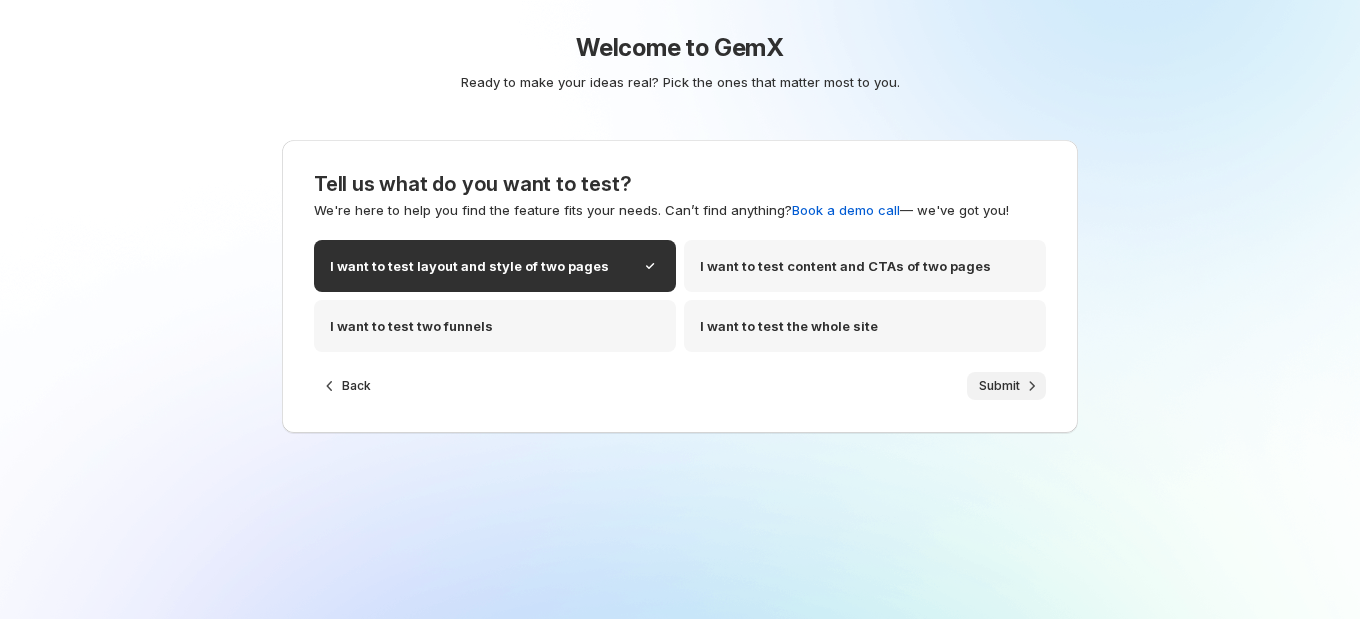 click on "Submit" at bounding box center (999, 386) 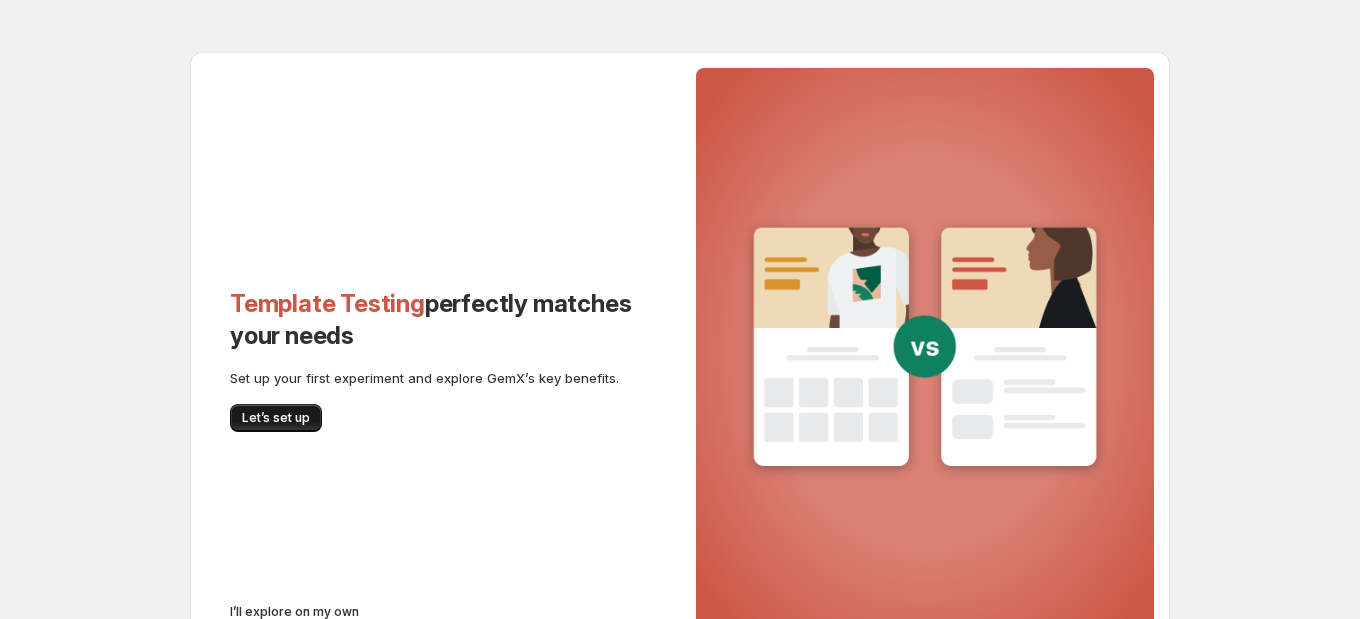 click on "Let’s set up" at bounding box center (276, 418) 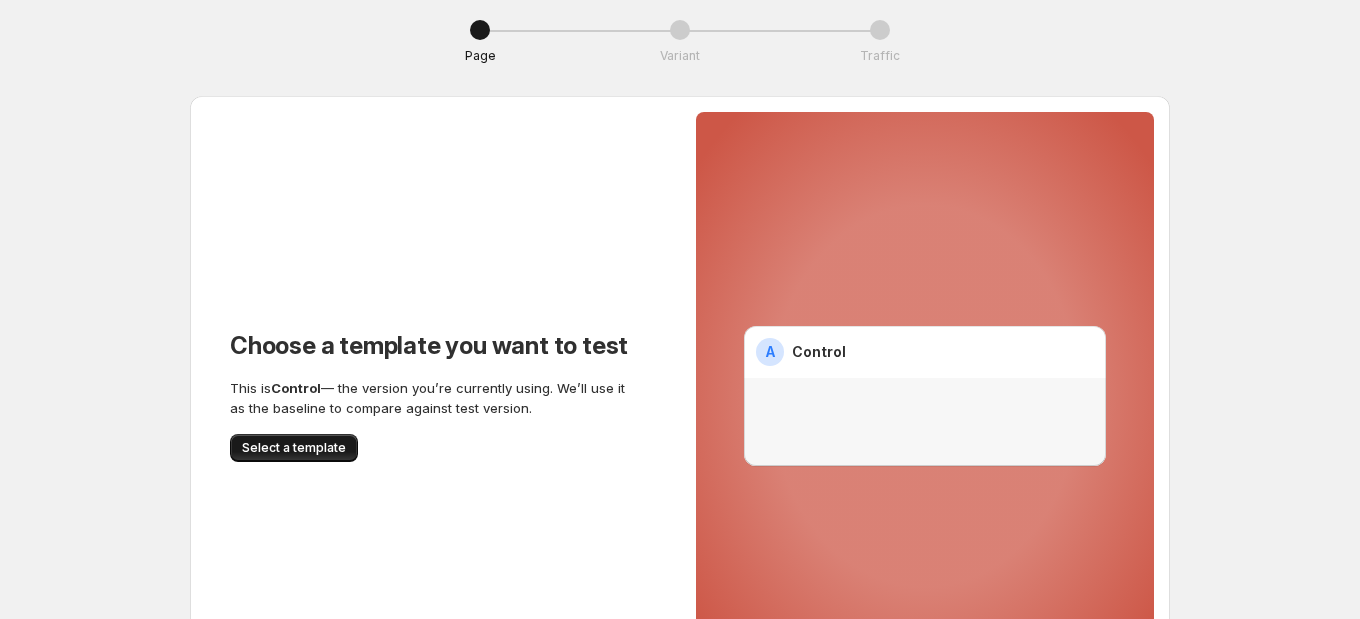 click on "Select a template" at bounding box center [294, 448] 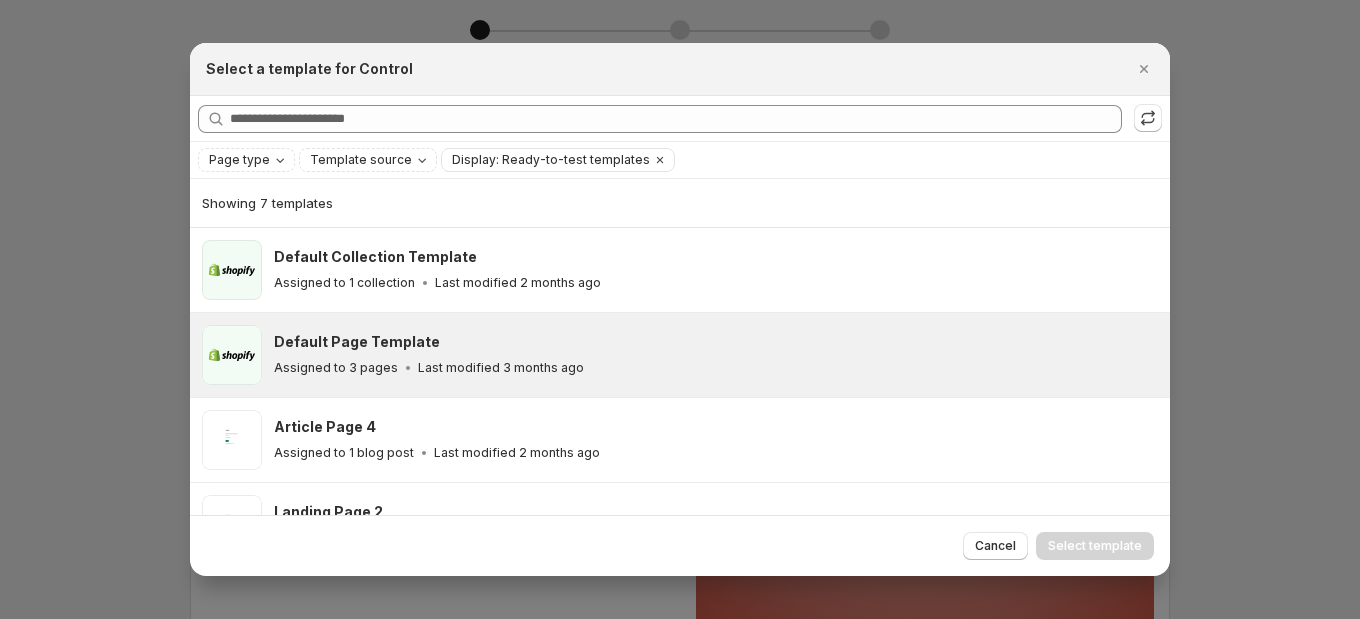 click on "Default Page Template" at bounding box center (357, 342) 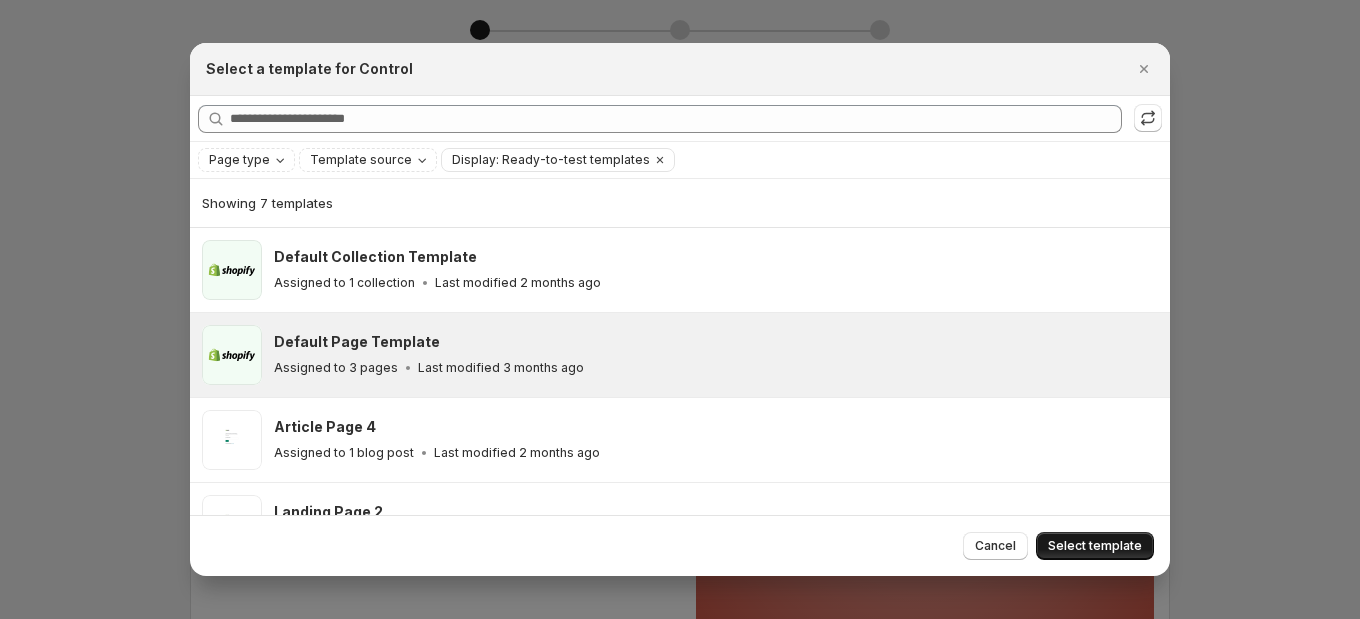 click on "Select template" at bounding box center (1095, 546) 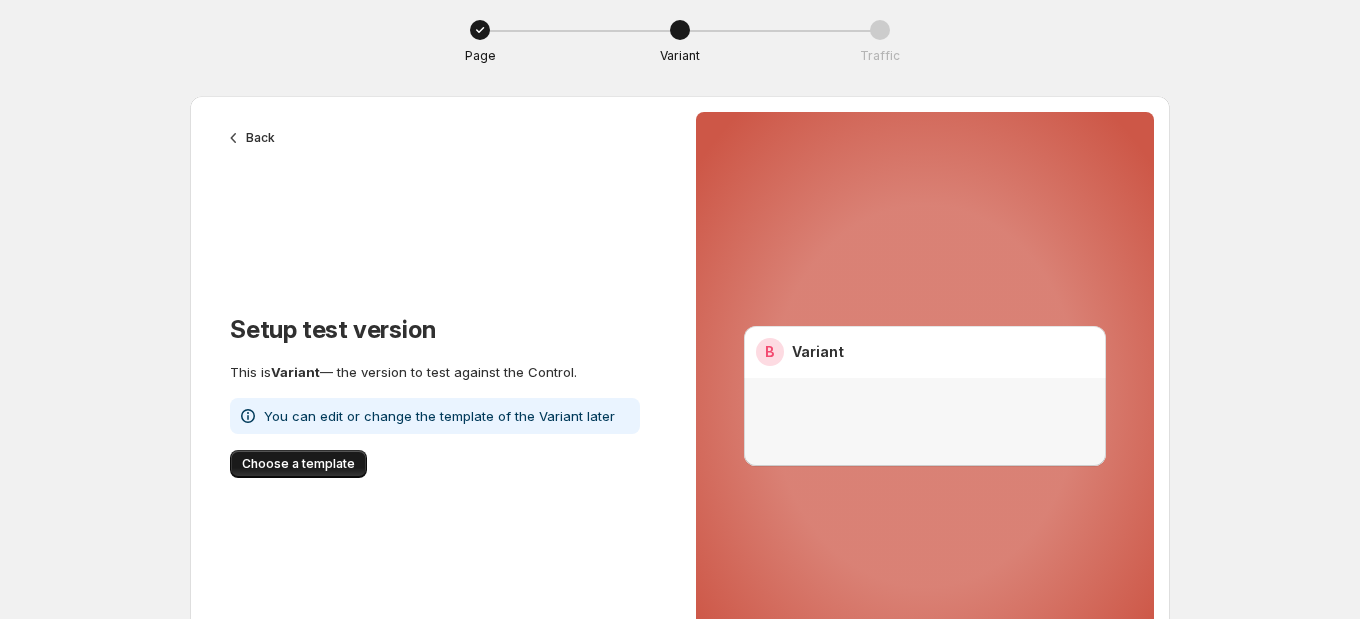 click on "Choose a template" at bounding box center [298, 464] 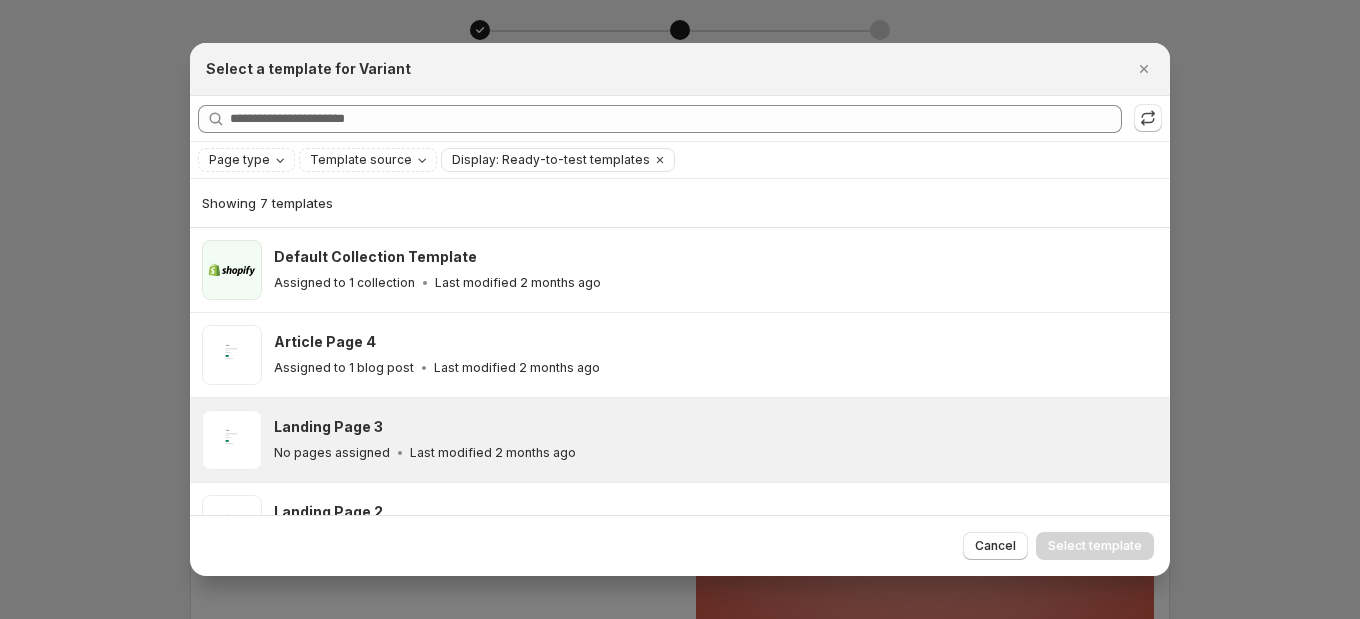 click on "Landing Page 3 No pages assigned Last modified 2 months ago" at bounding box center (680, 440) 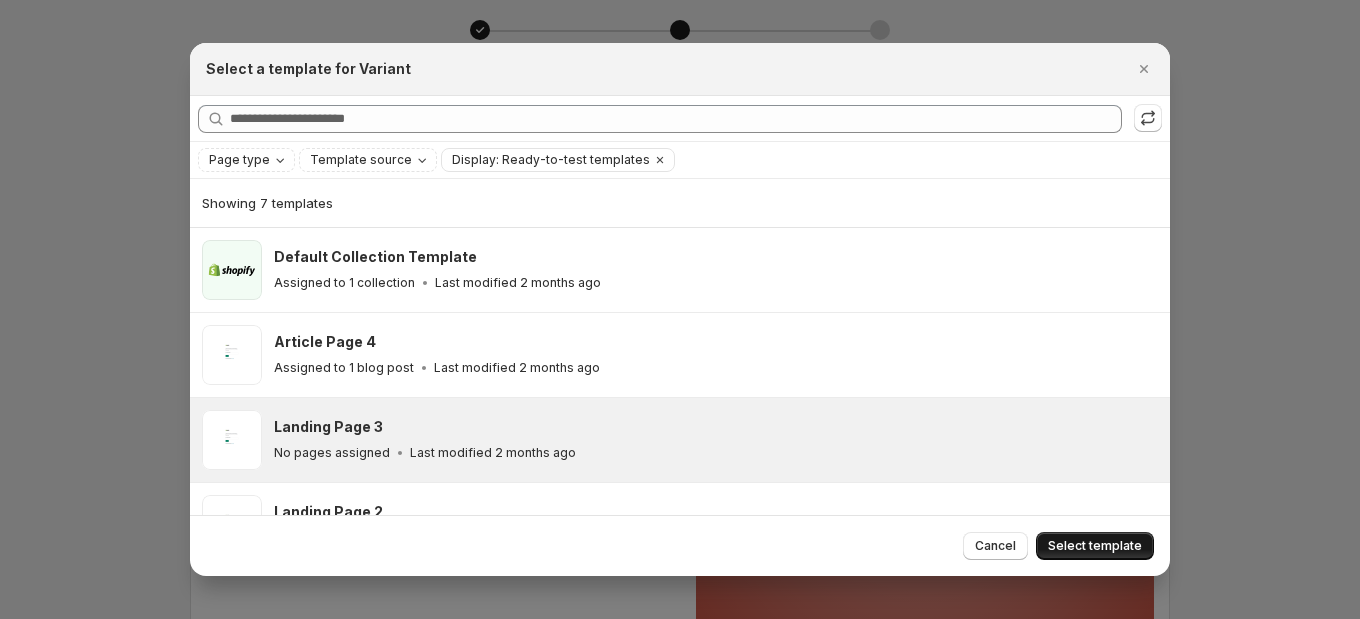 click on "Select template" at bounding box center (1095, 546) 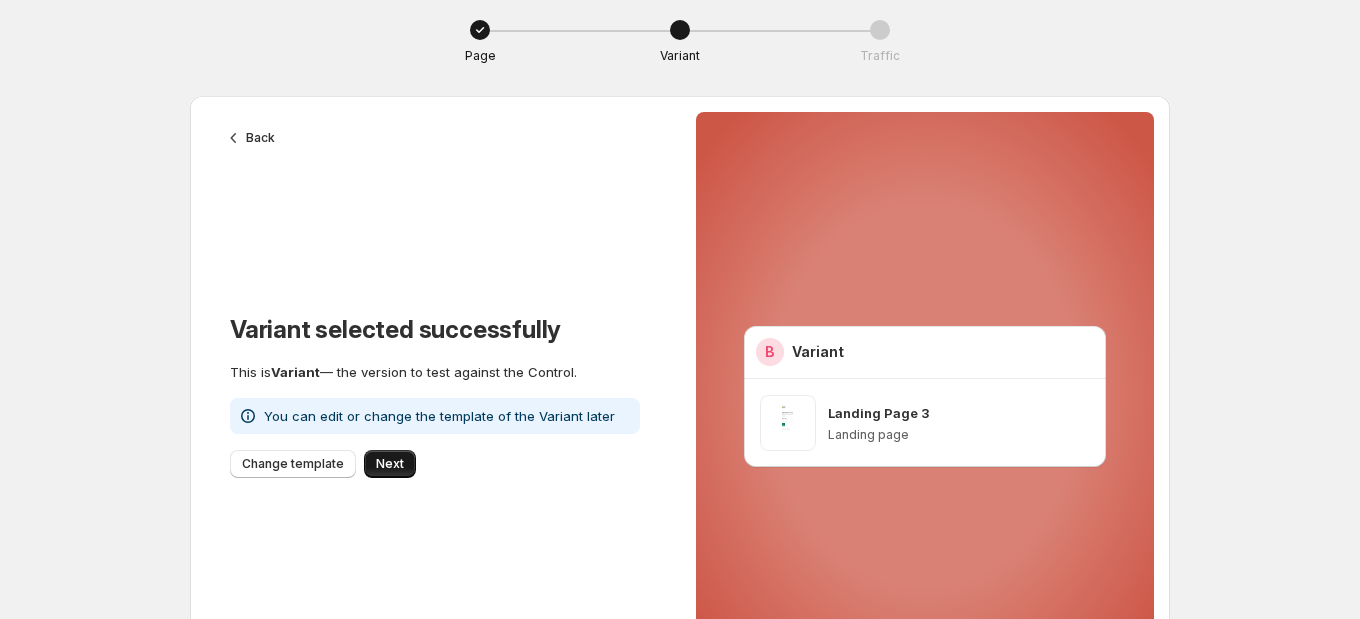 click on "Next" at bounding box center (390, 464) 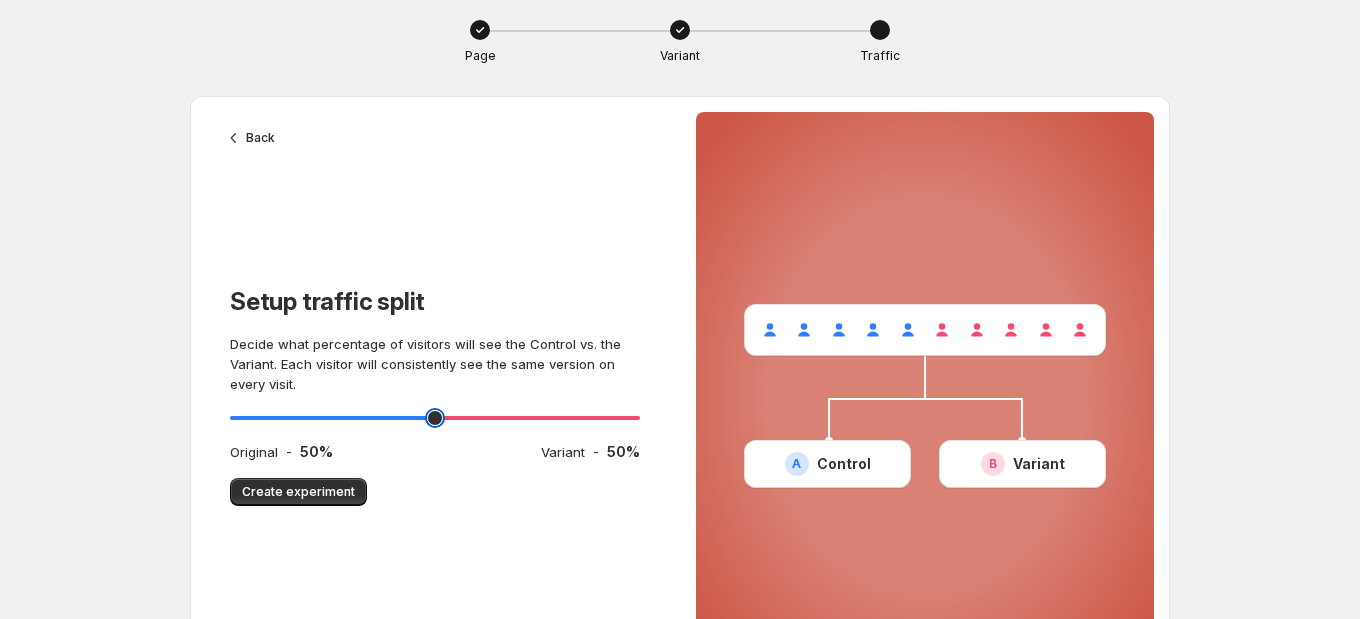 type on "**" 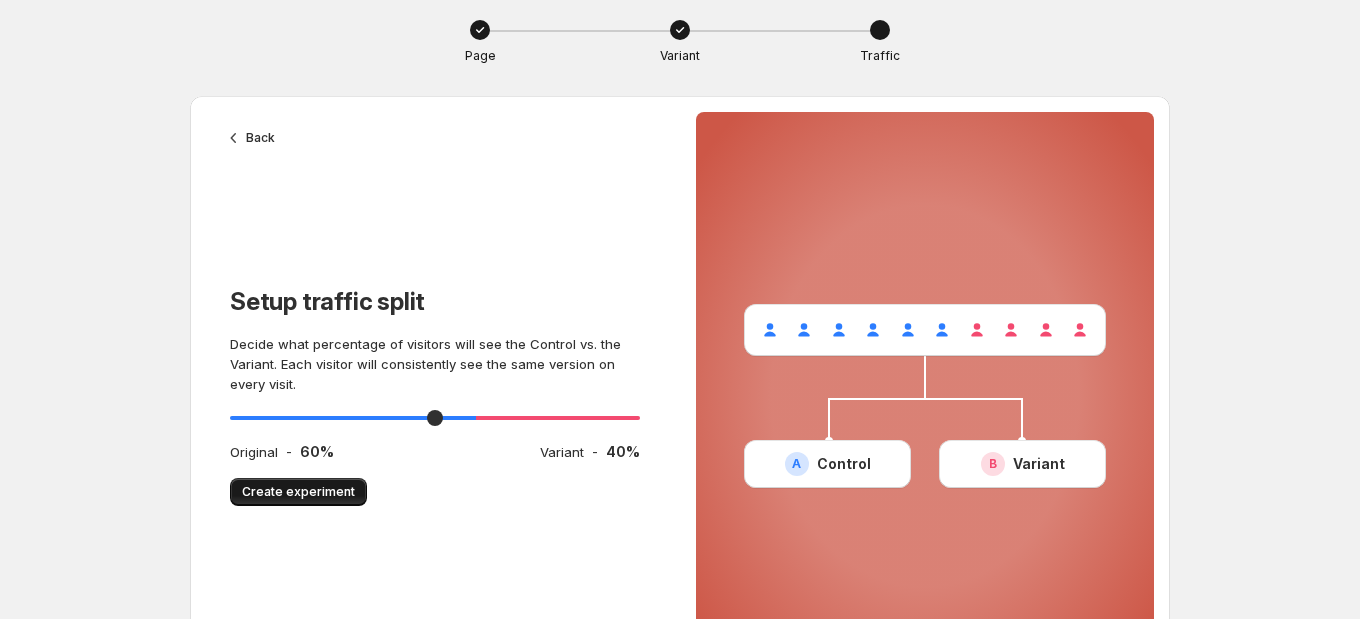 click on "Create experiment" at bounding box center [298, 492] 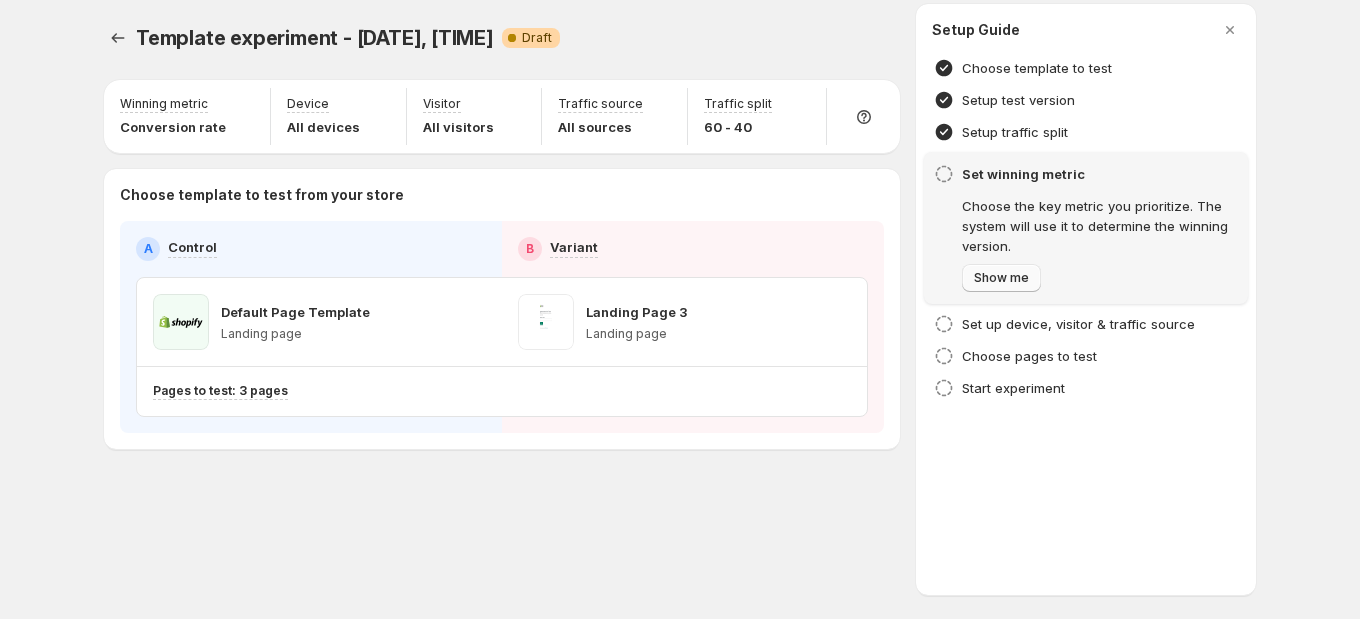 click on "Show me" at bounding box center [1001, 278] 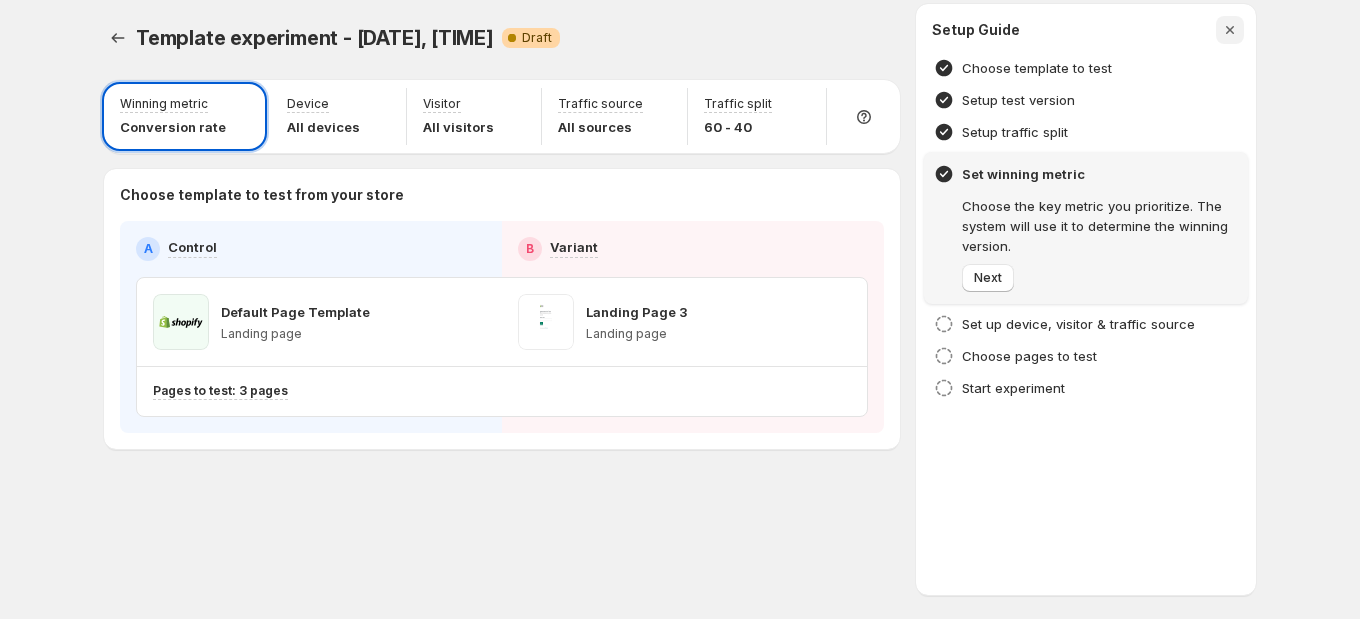 click 